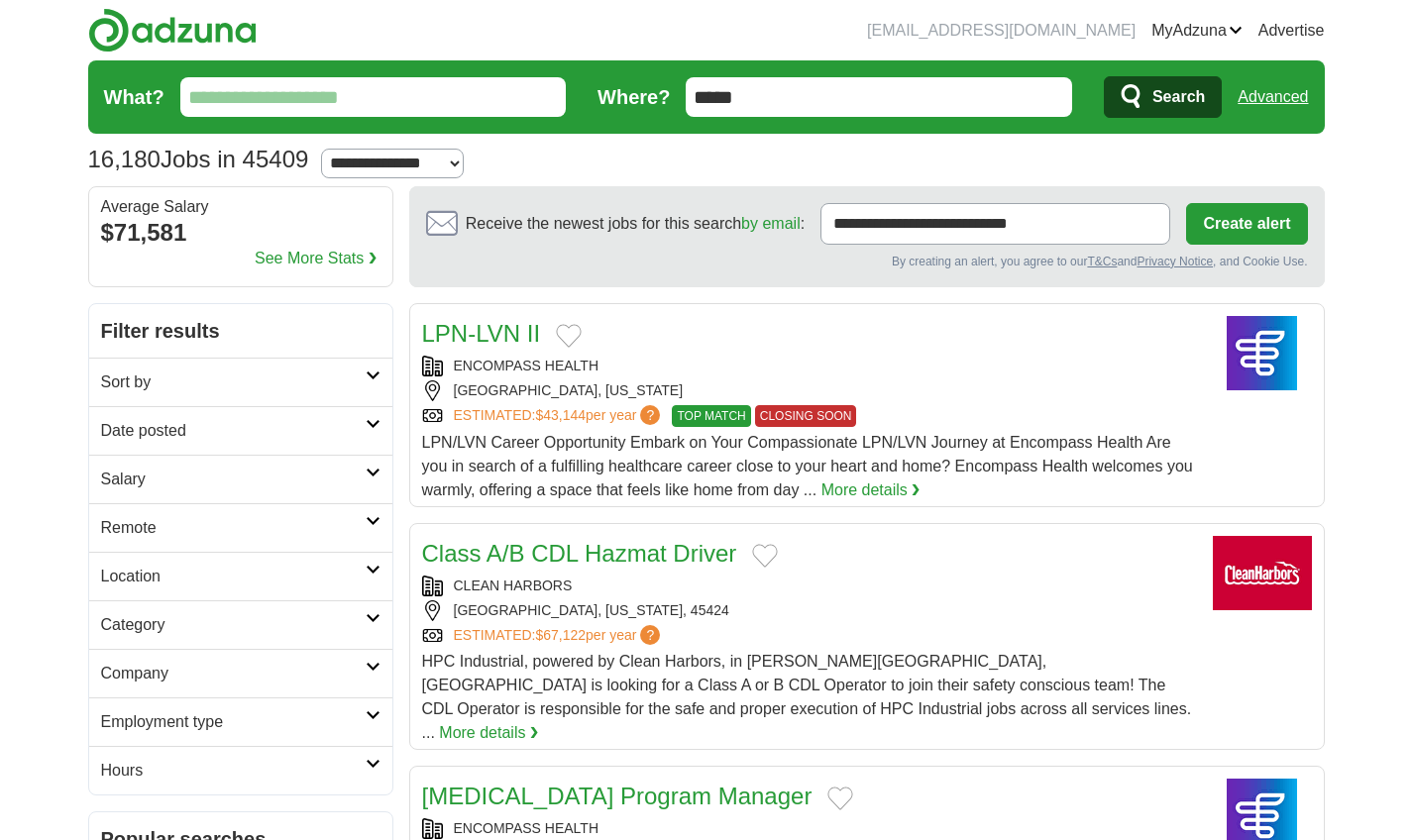 scroll, scrollTop: 0, scrollLeft: 0, axis: both 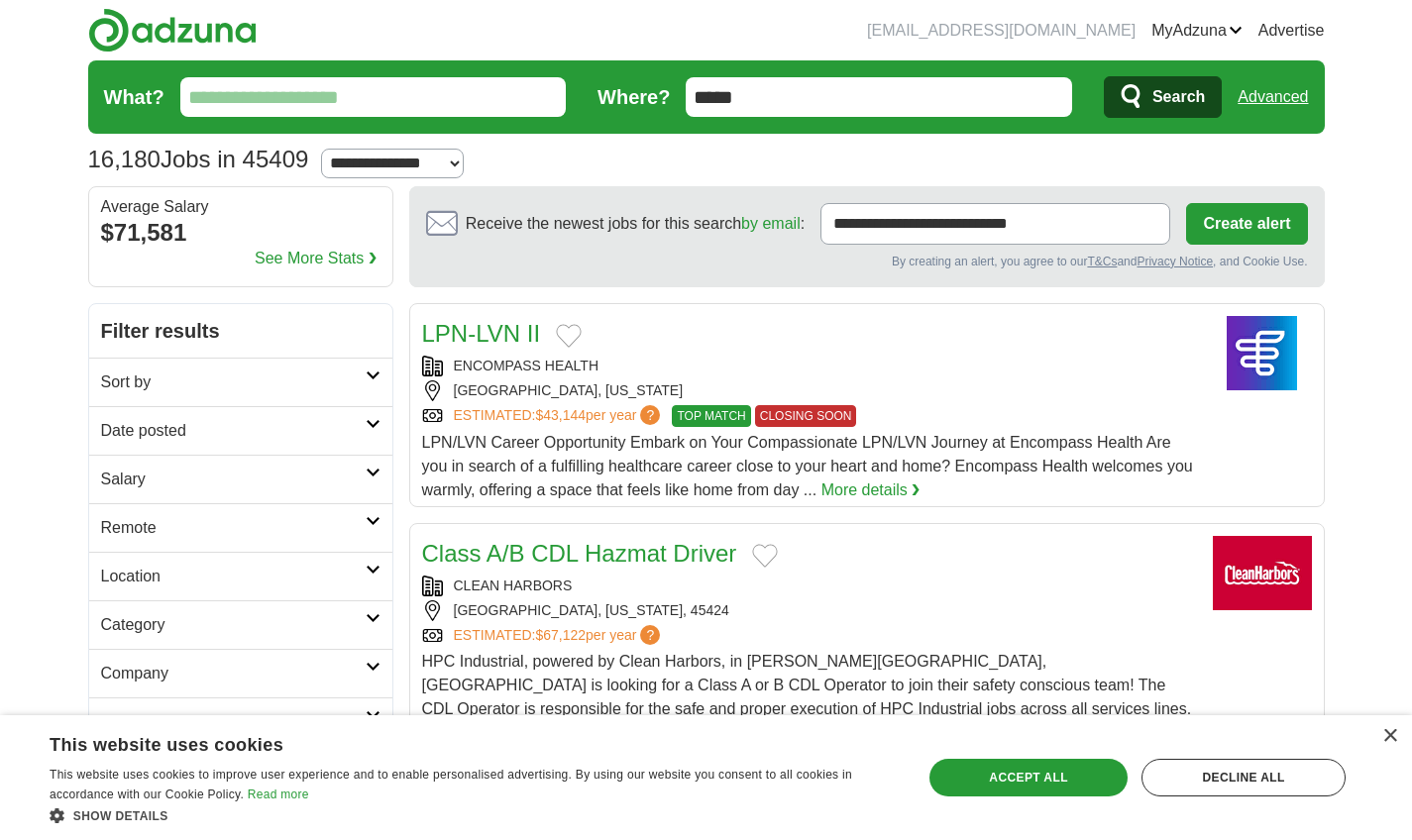 click on "Sort by" at bounding box center [233, 382] 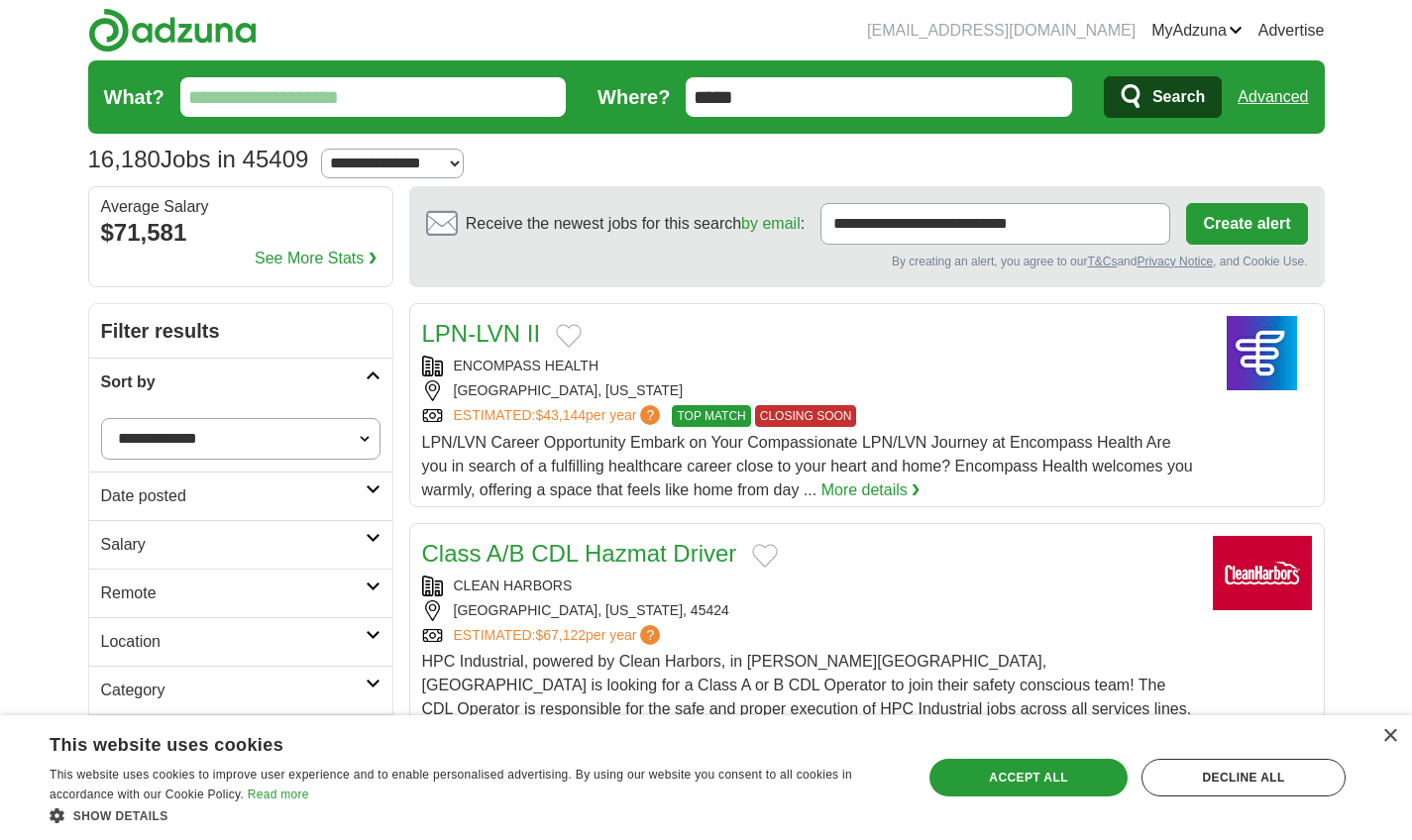 click on "deepalithombare1404@gmail.com
MyAdzuna
Alerts
Favorites
Resumes
ApplyIQ
Preferences
Posted jobs
Logout
Advertise
16,180
Jobs in 45409
Salary
Salary
Select a salary range
Salary from
from $10,000
from $20,000 from $40,000" at bounding box center [706, 1663] 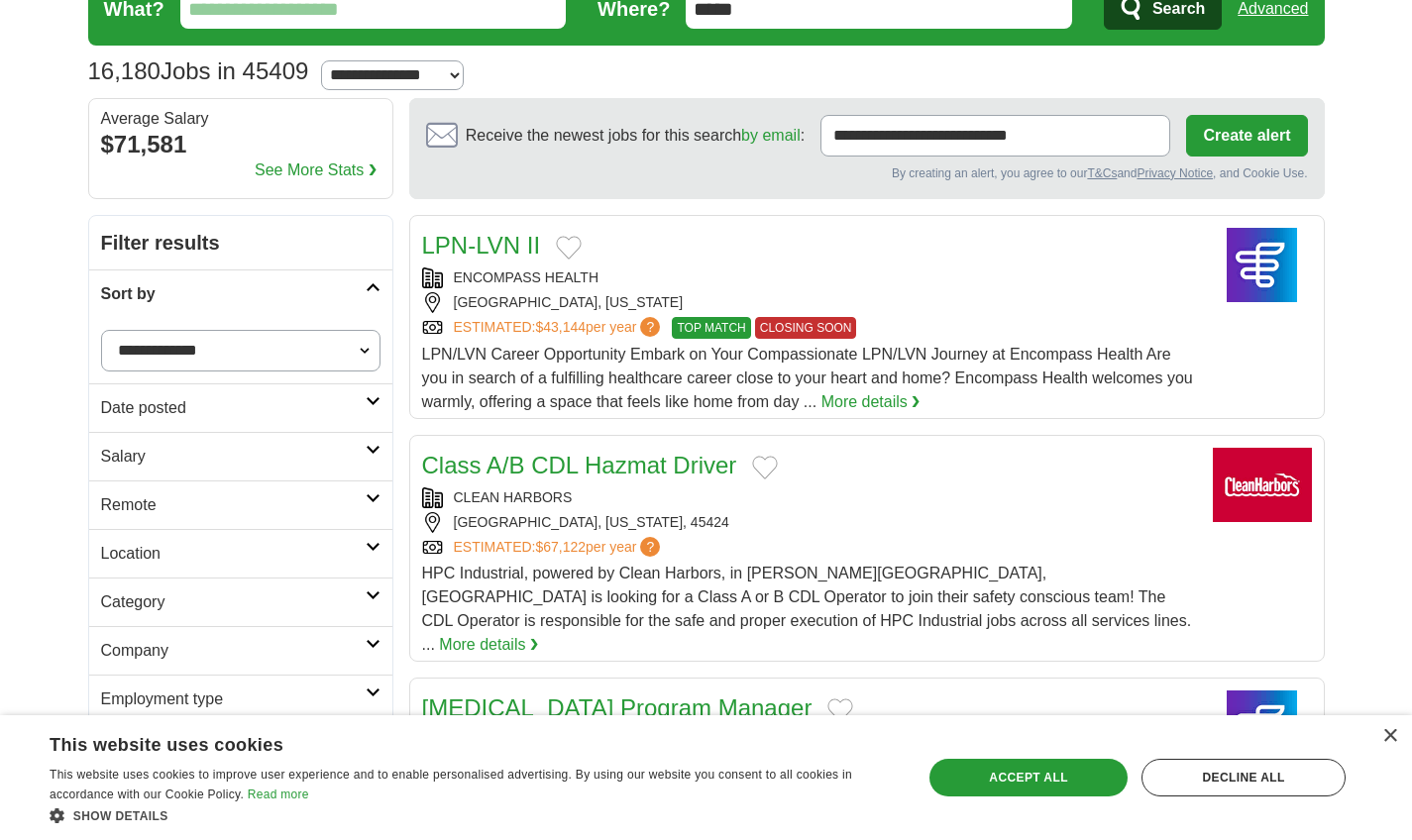 scroll, scrollTop: 89, scrollLeft: 0, axis: vertical 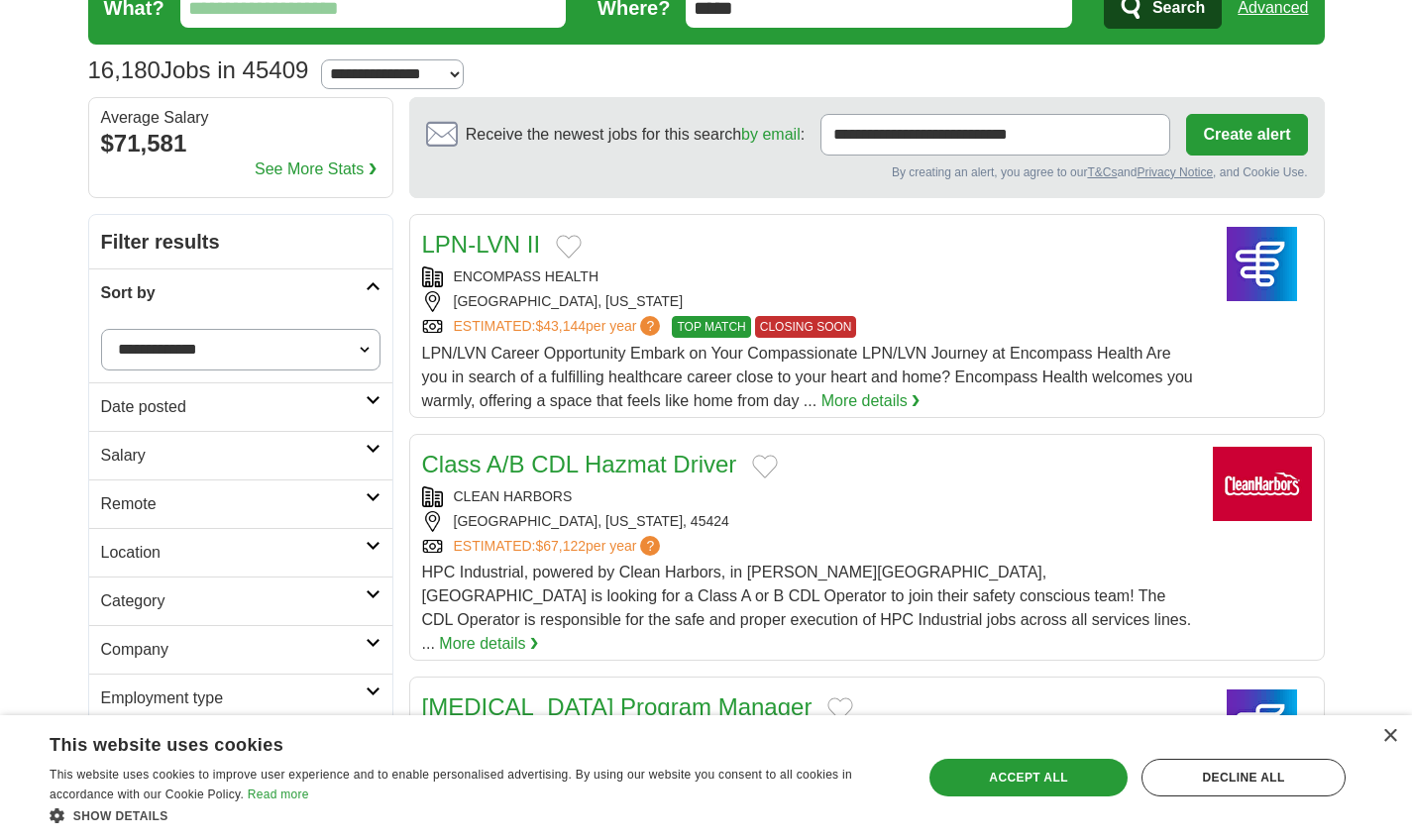 click on "Location" at bounding box center (233, 553) 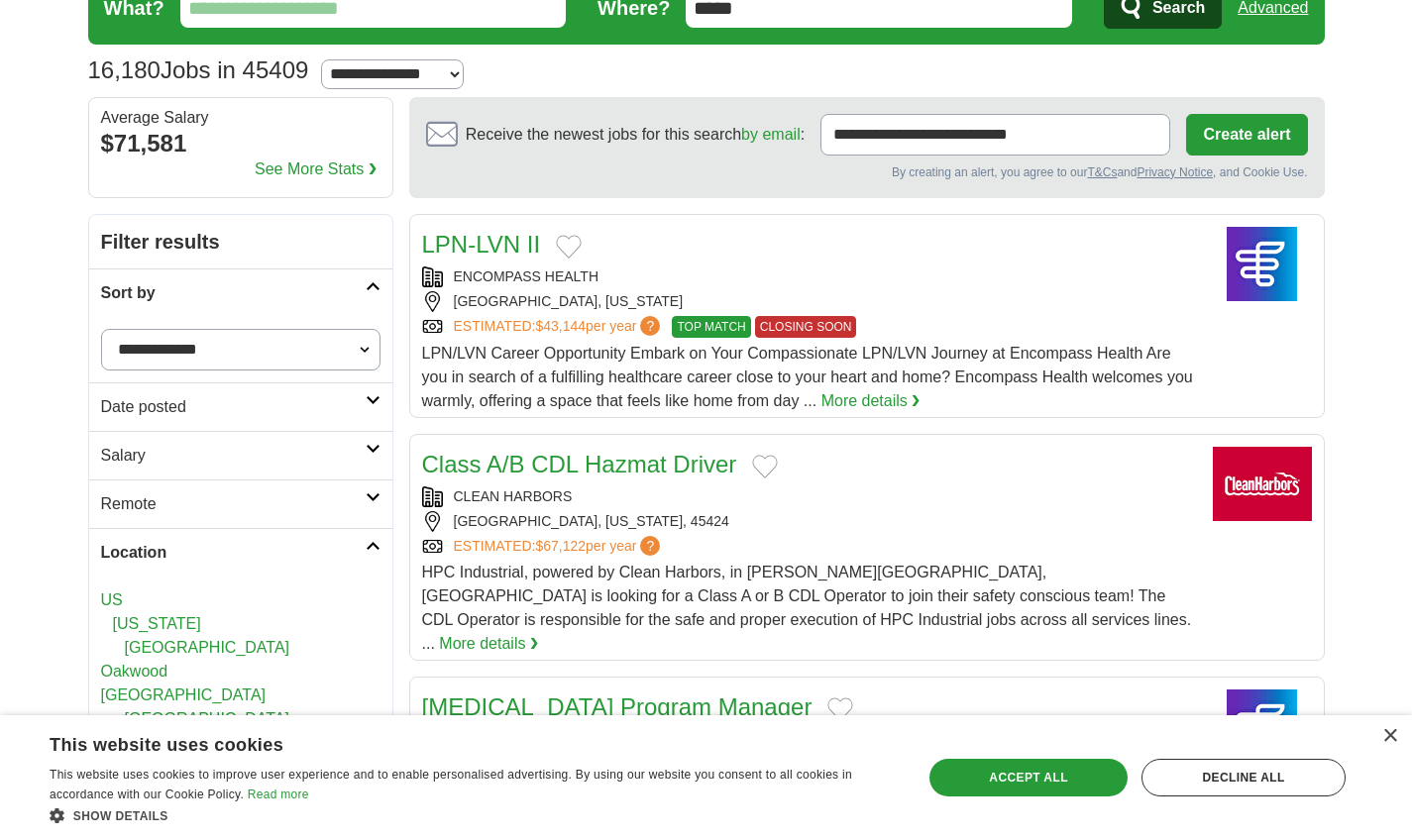 click on "[GEOGRAPHIC_DATA]" at bounding box center [207, 647] 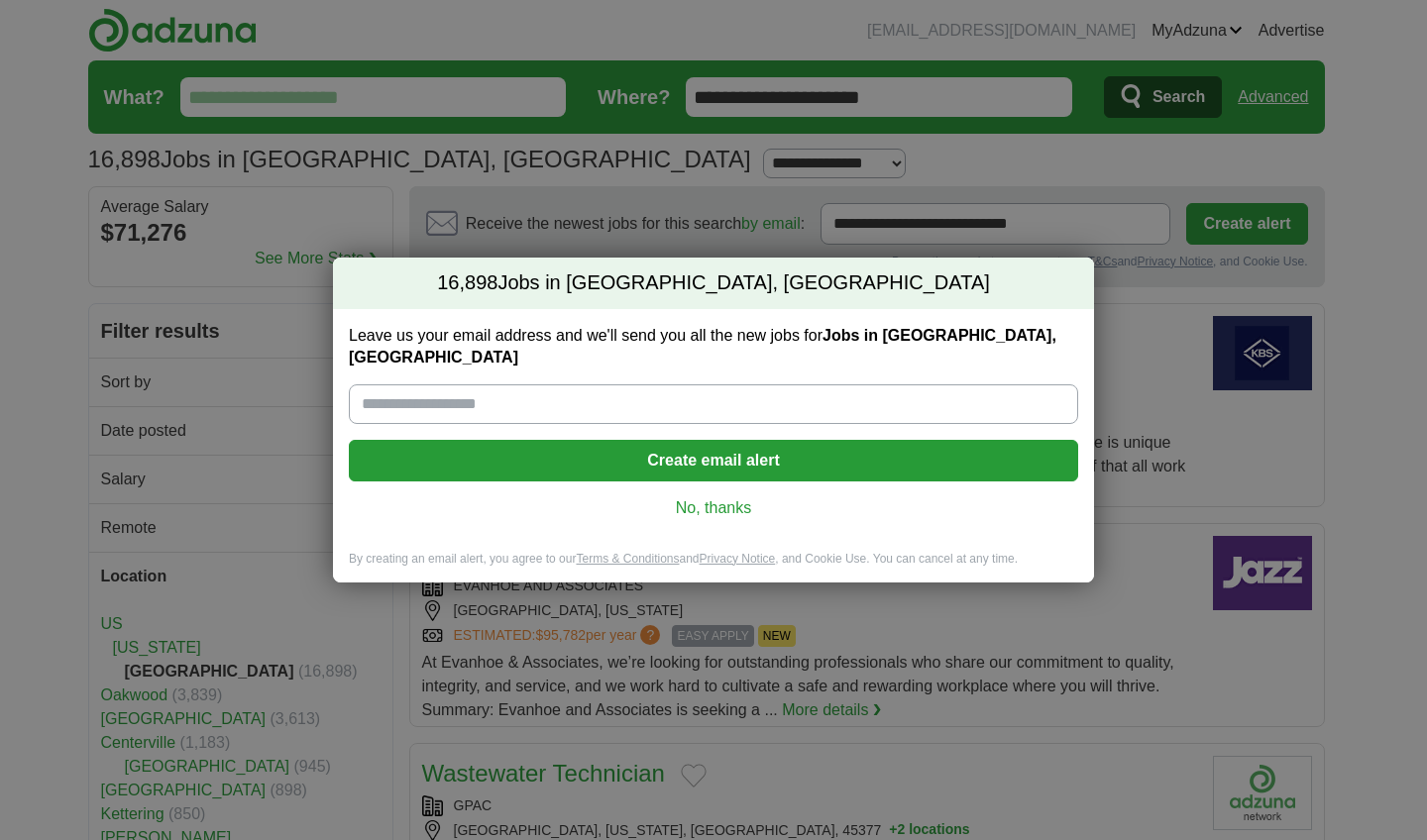 scroll, scrollTop: 0, scrollLeft: 0, axis: both 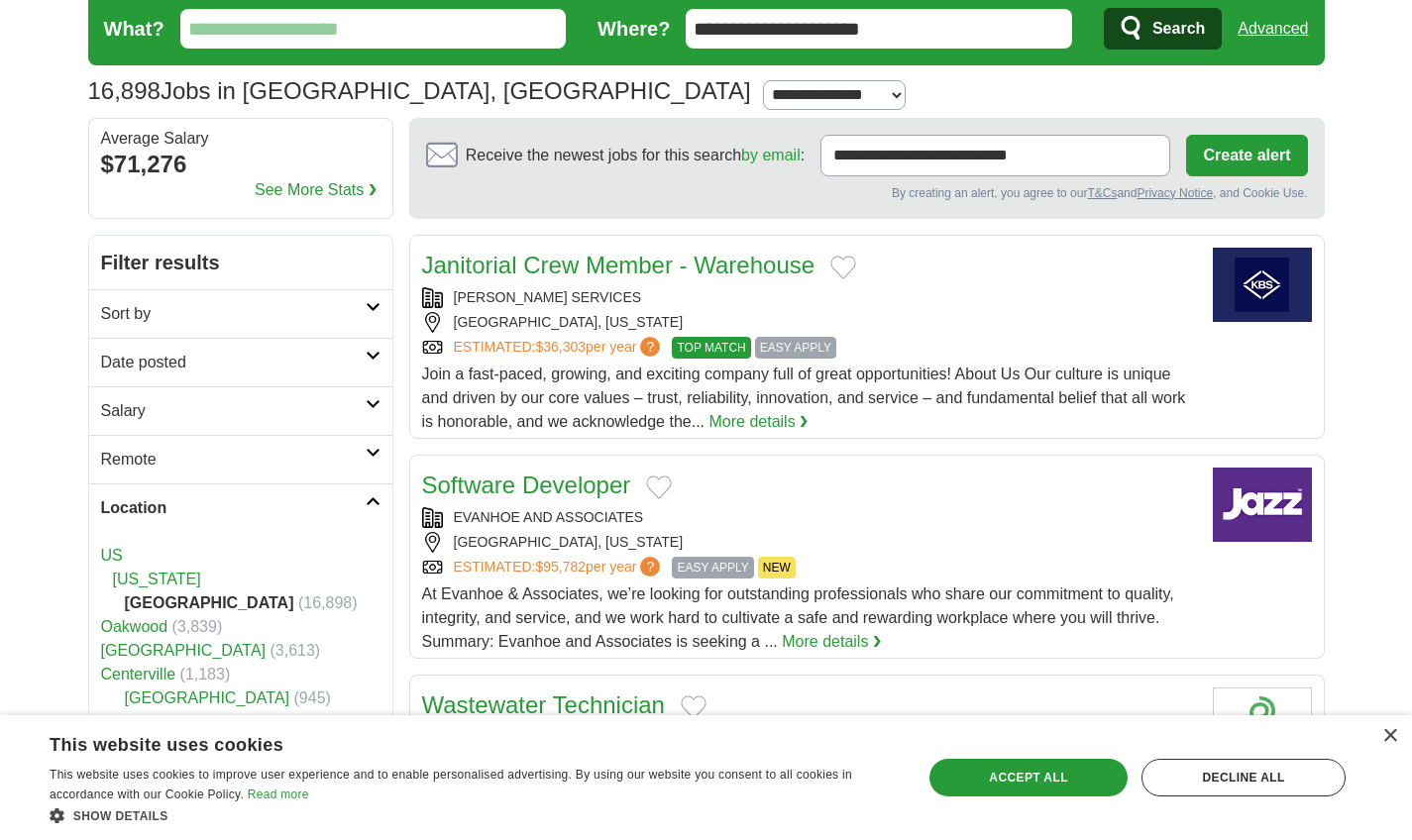 click at bounding box center [373, 404] 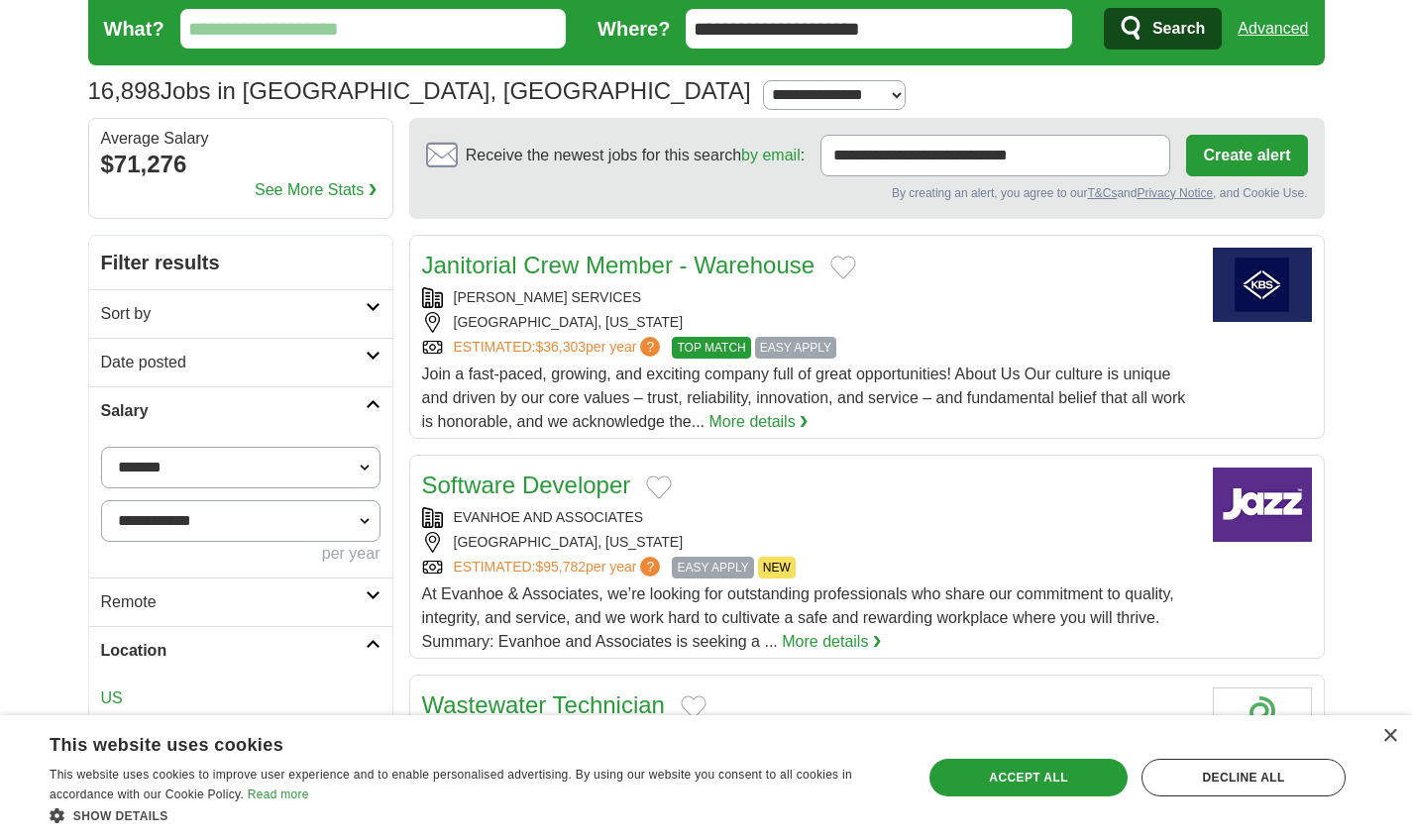click on "**********" at bounding box center (241, 468) 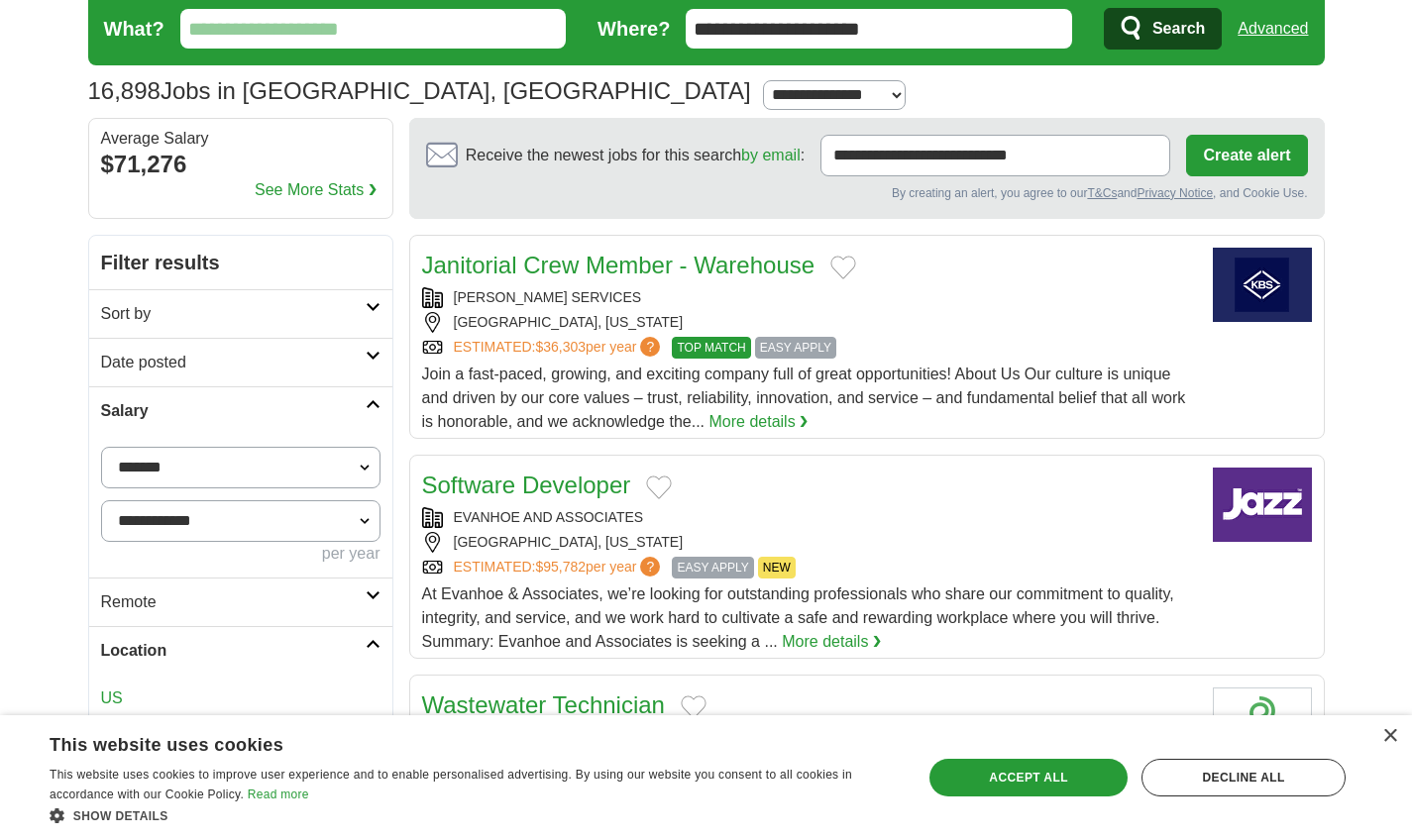 select on "*****" 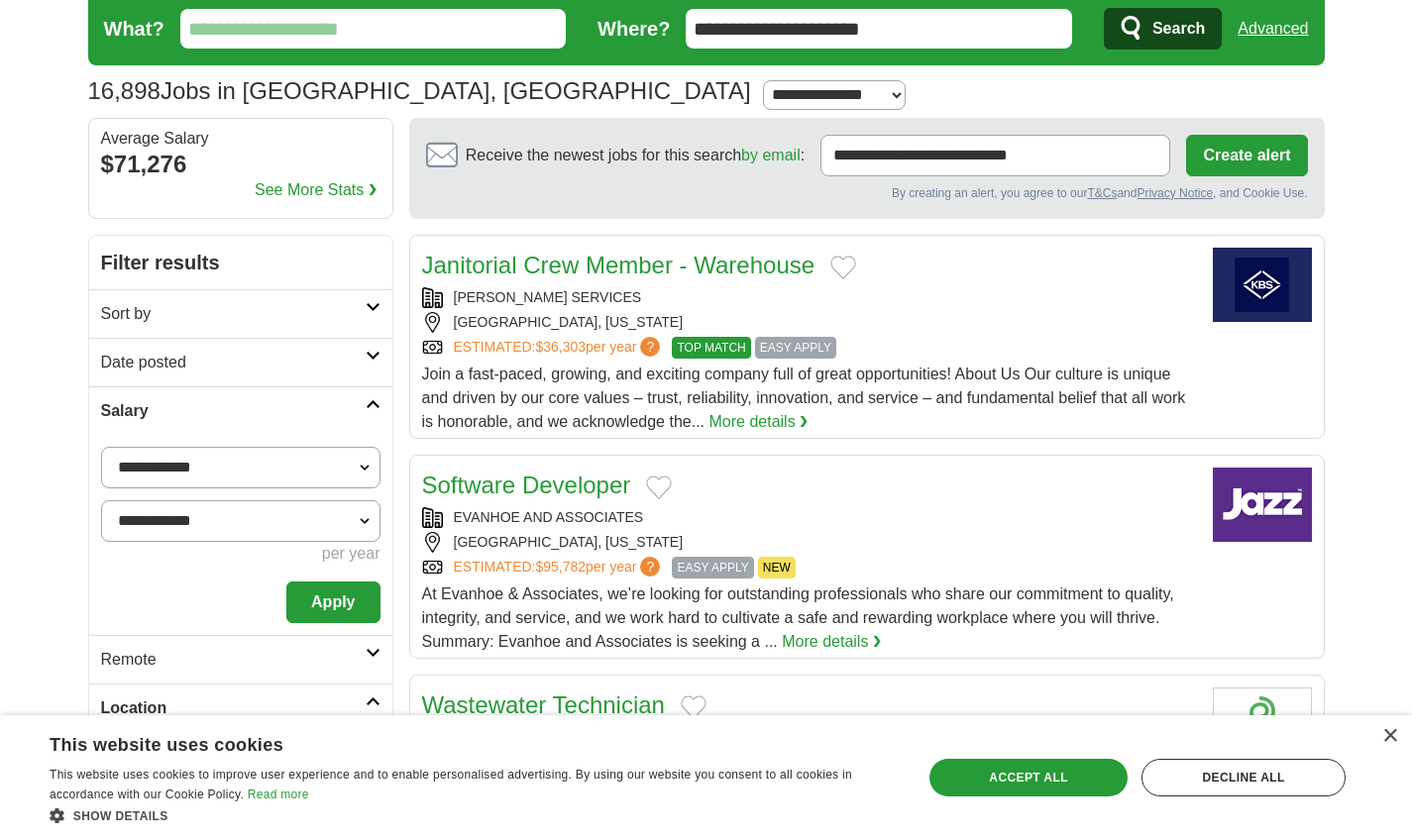 click on "**********" at bounding box center [241, 521] 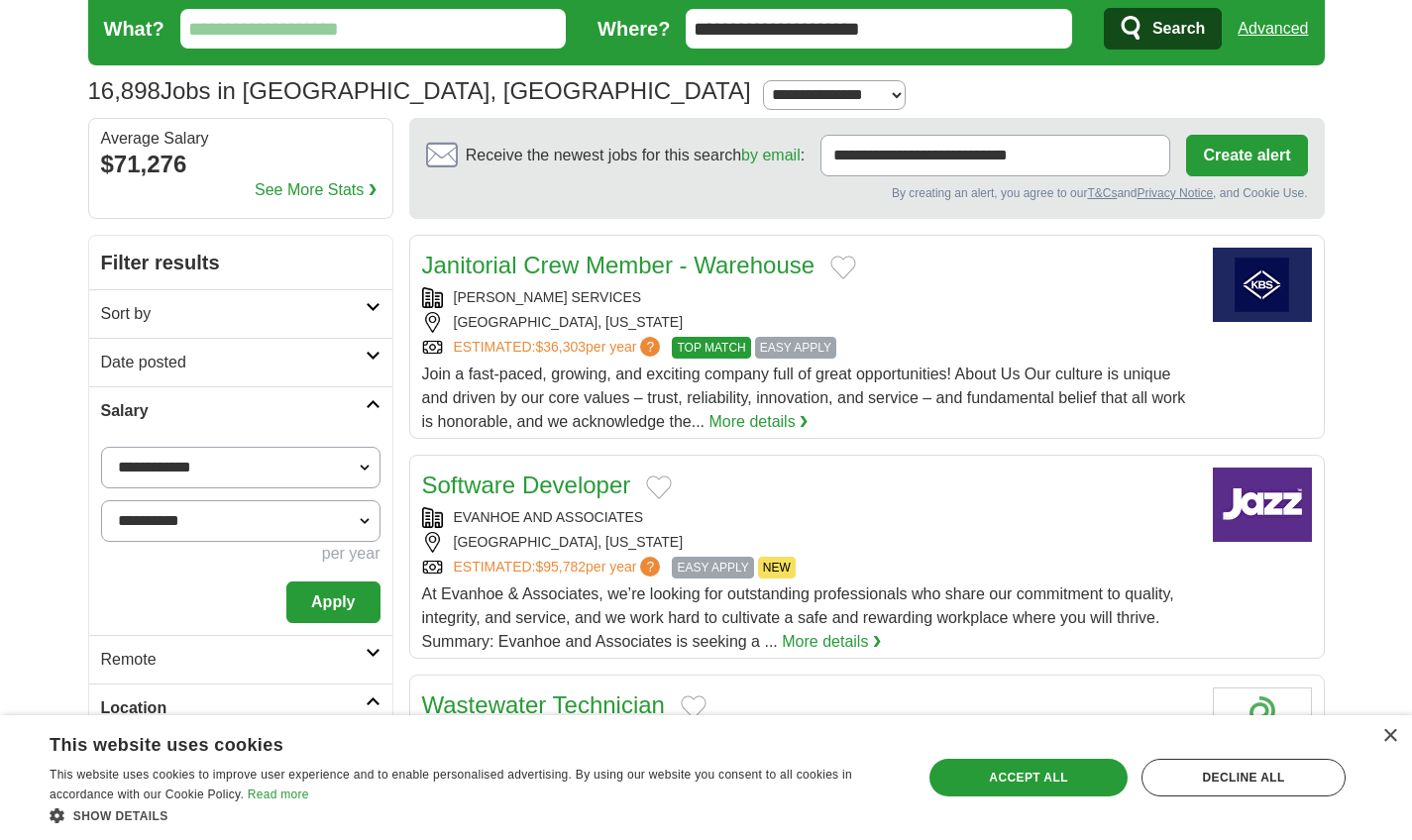 click on "**********" at bounding box center [241, 521] 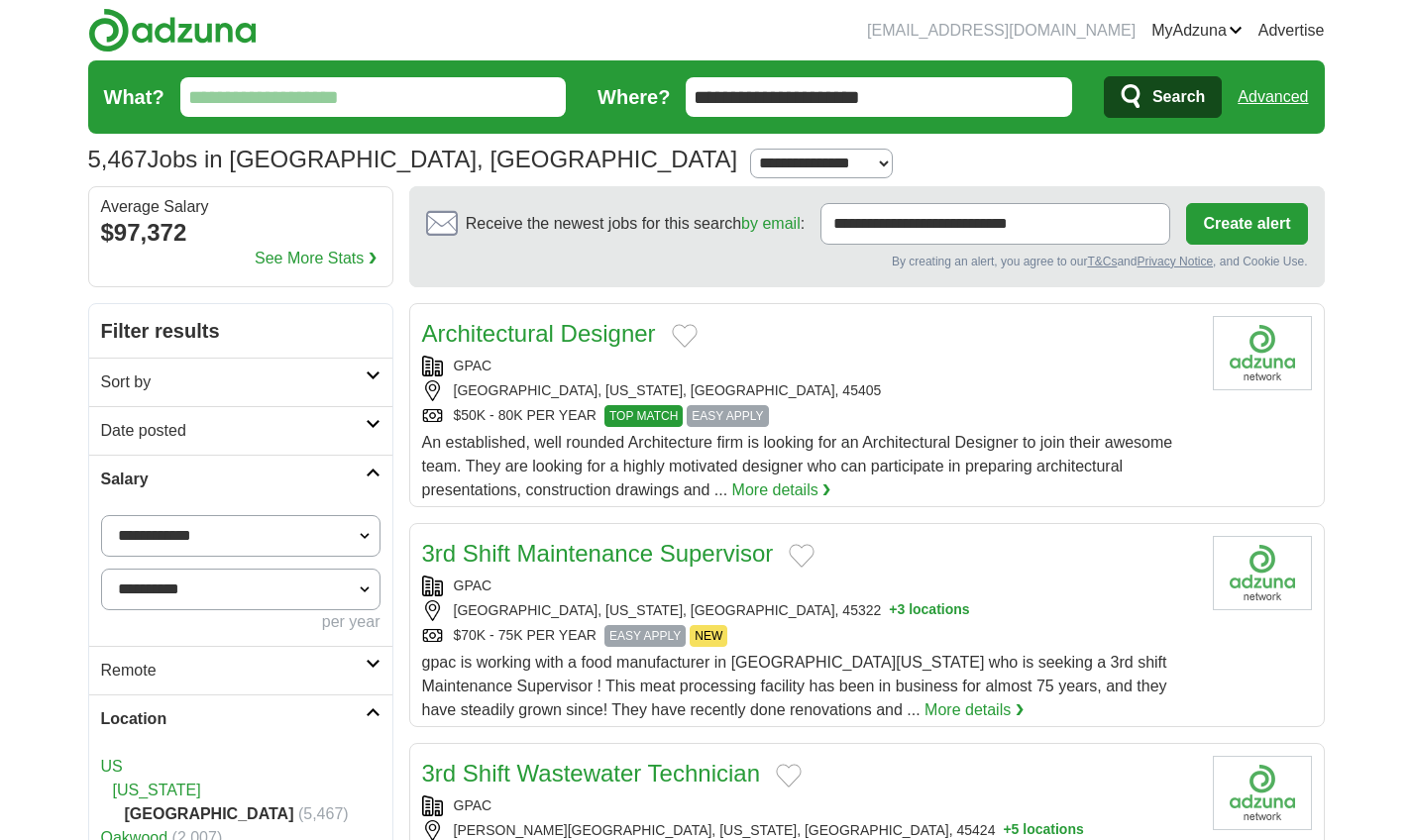 scroll, scrollTop: 0, scrollLeft: 0, axis: both 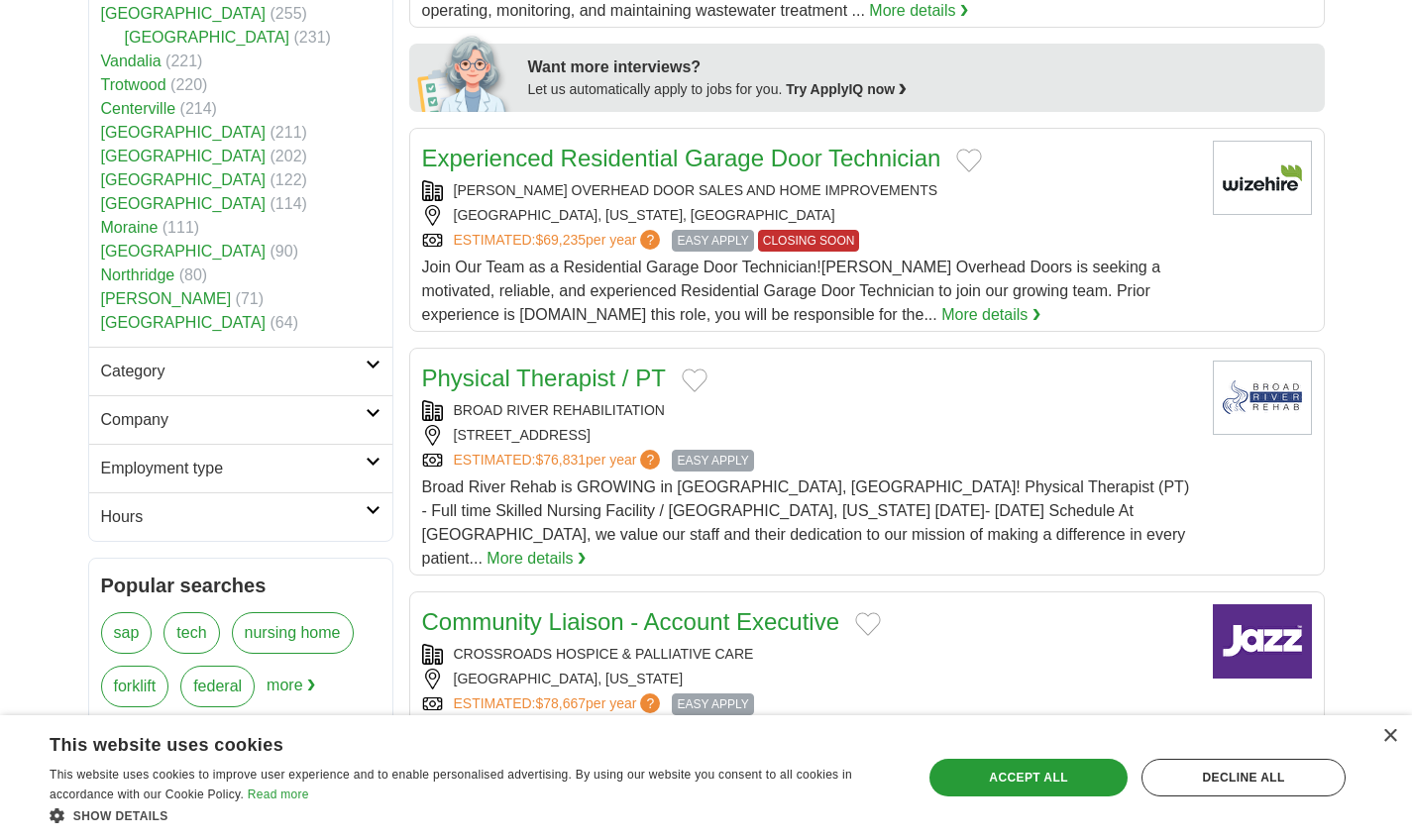 click on "Category" at bounding box center [233, 371] 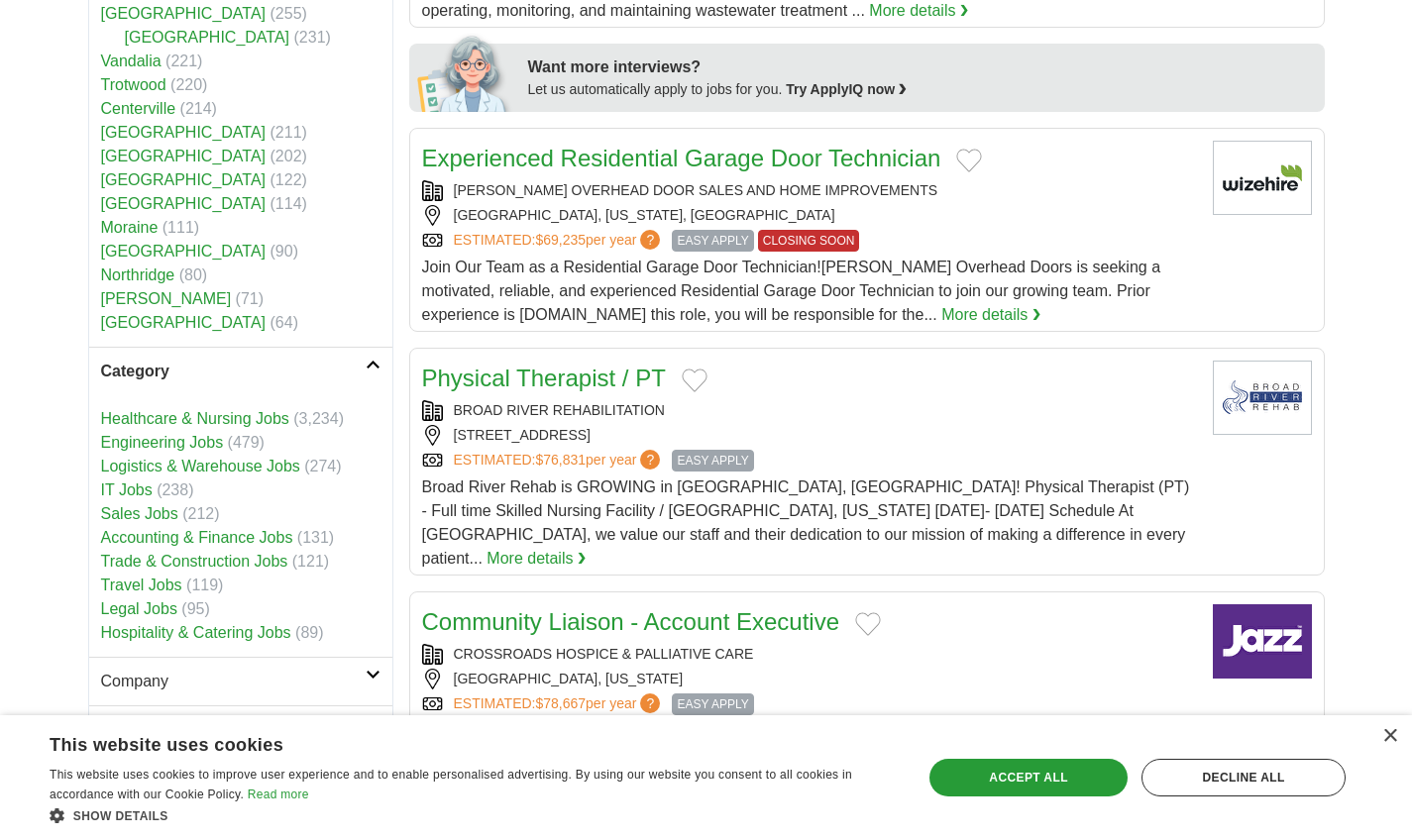 click on "Logistics & Warehouse Jobs" at bounding box center (200, 466) 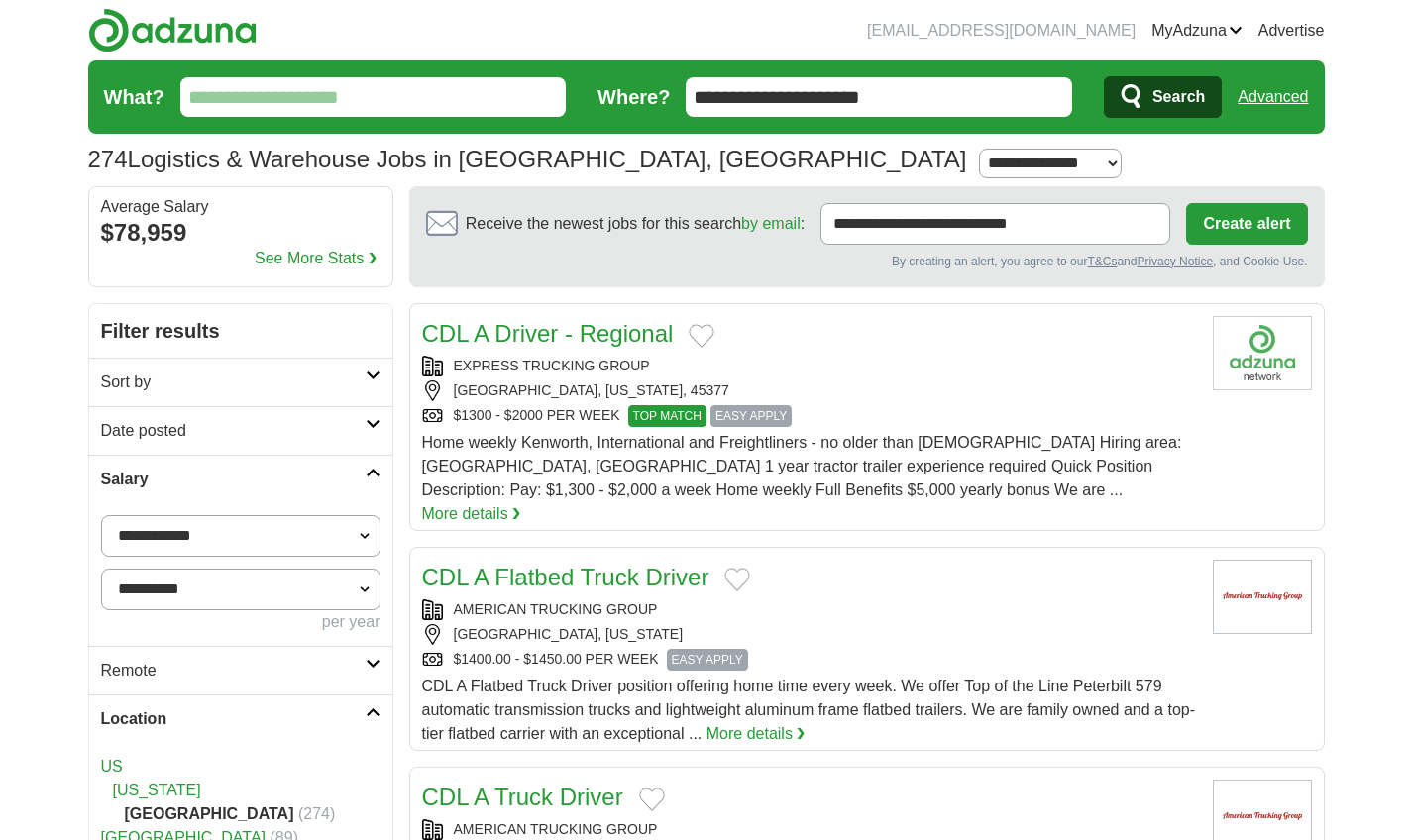 scroll, scrollTop: 0, scrollLeft: 0, axis: both 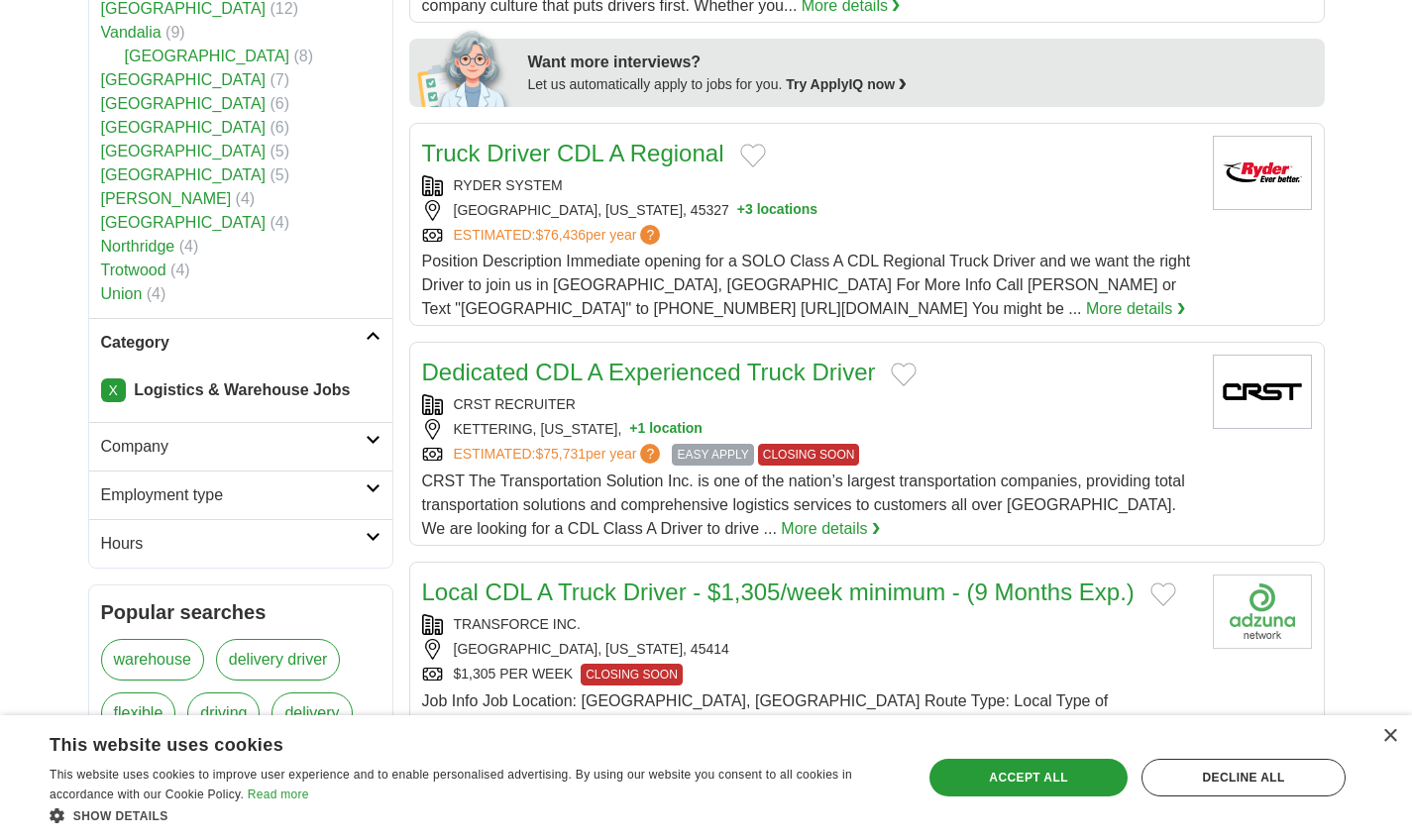 click on "X" at bounding box center [113, 390] 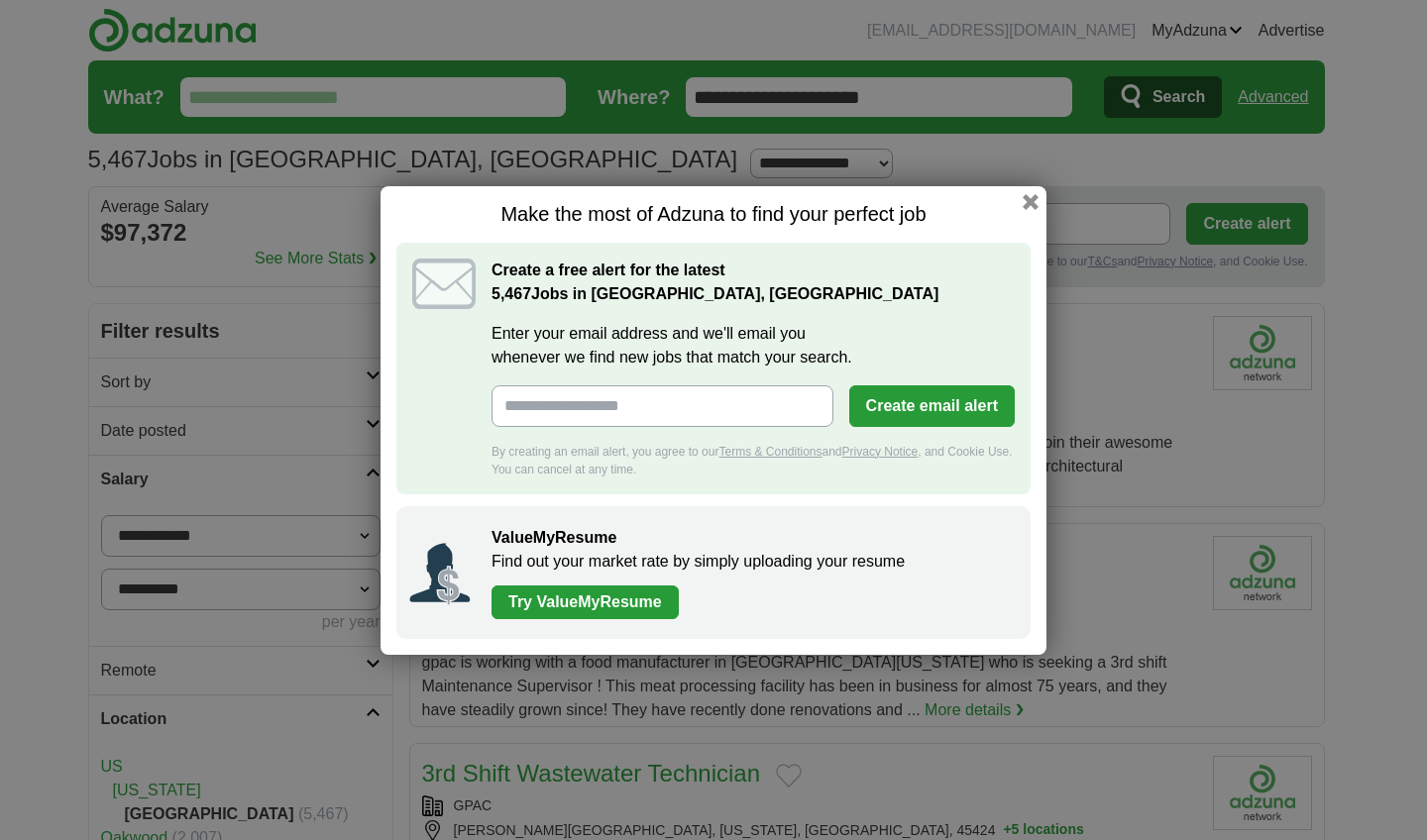 scroll, scrollTop: 0, scrollLeft: 0, axis: both 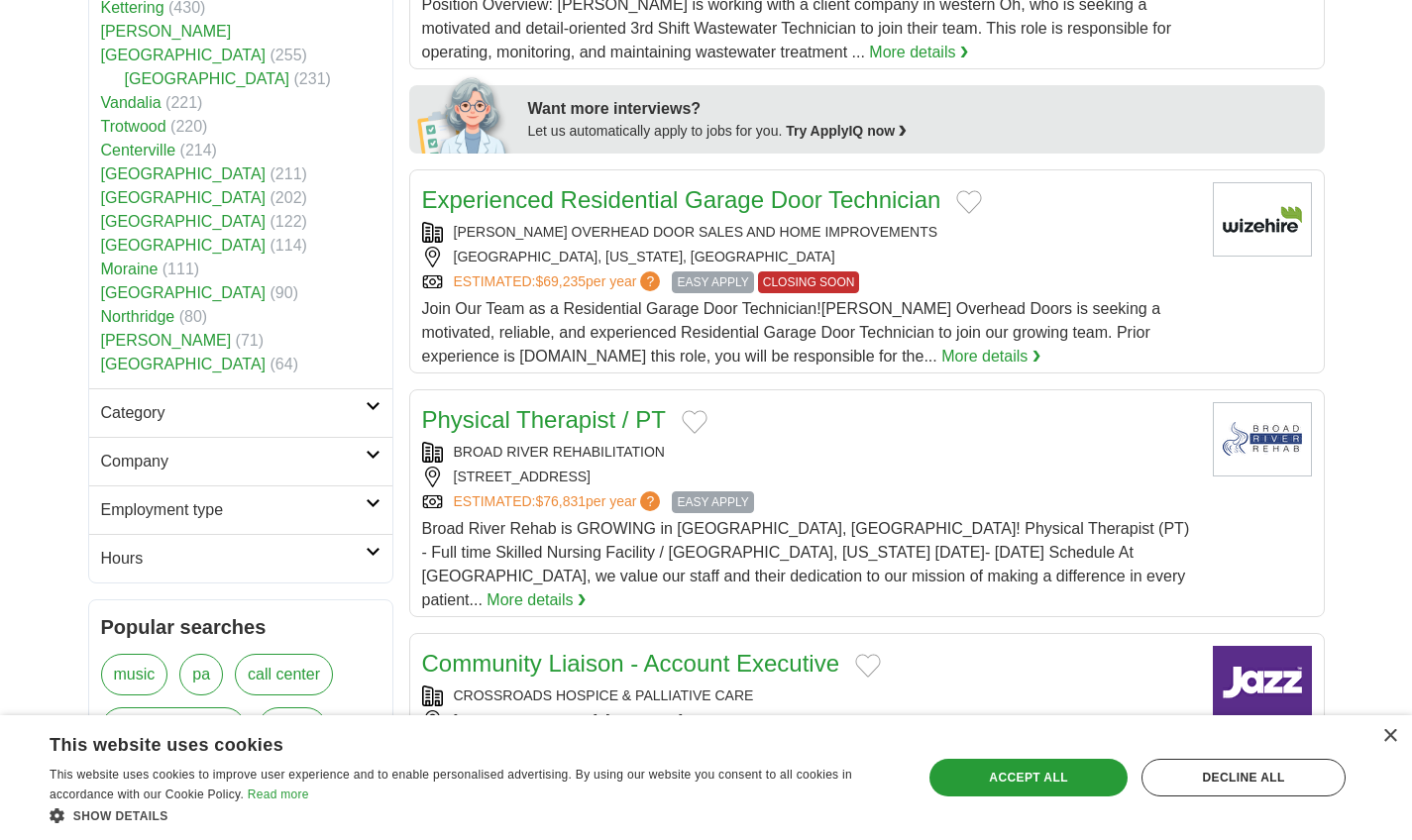 click on "Category" at bounding box center (233, 413) 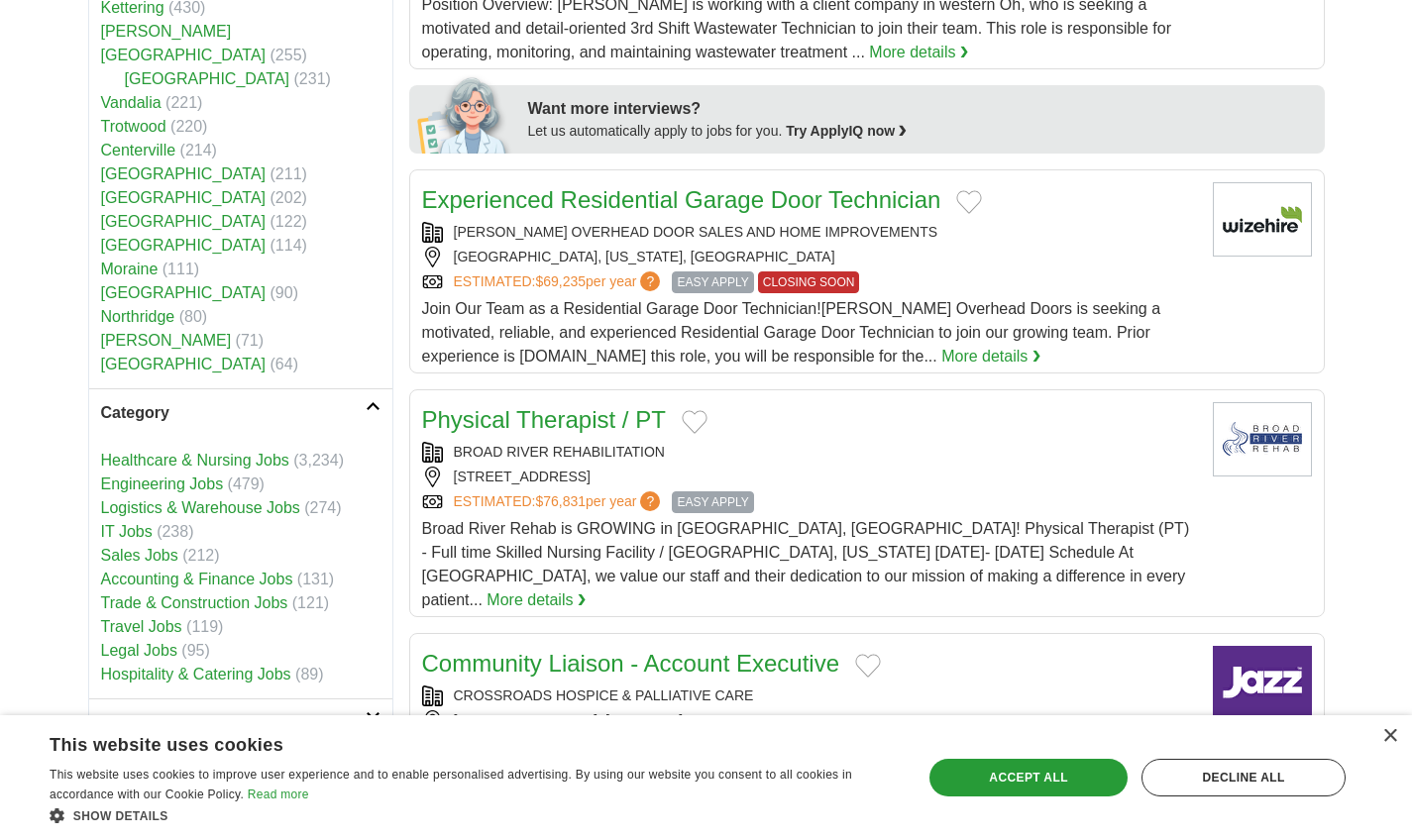 click on "Engineering Jobs" at bounding box center (163, 483) 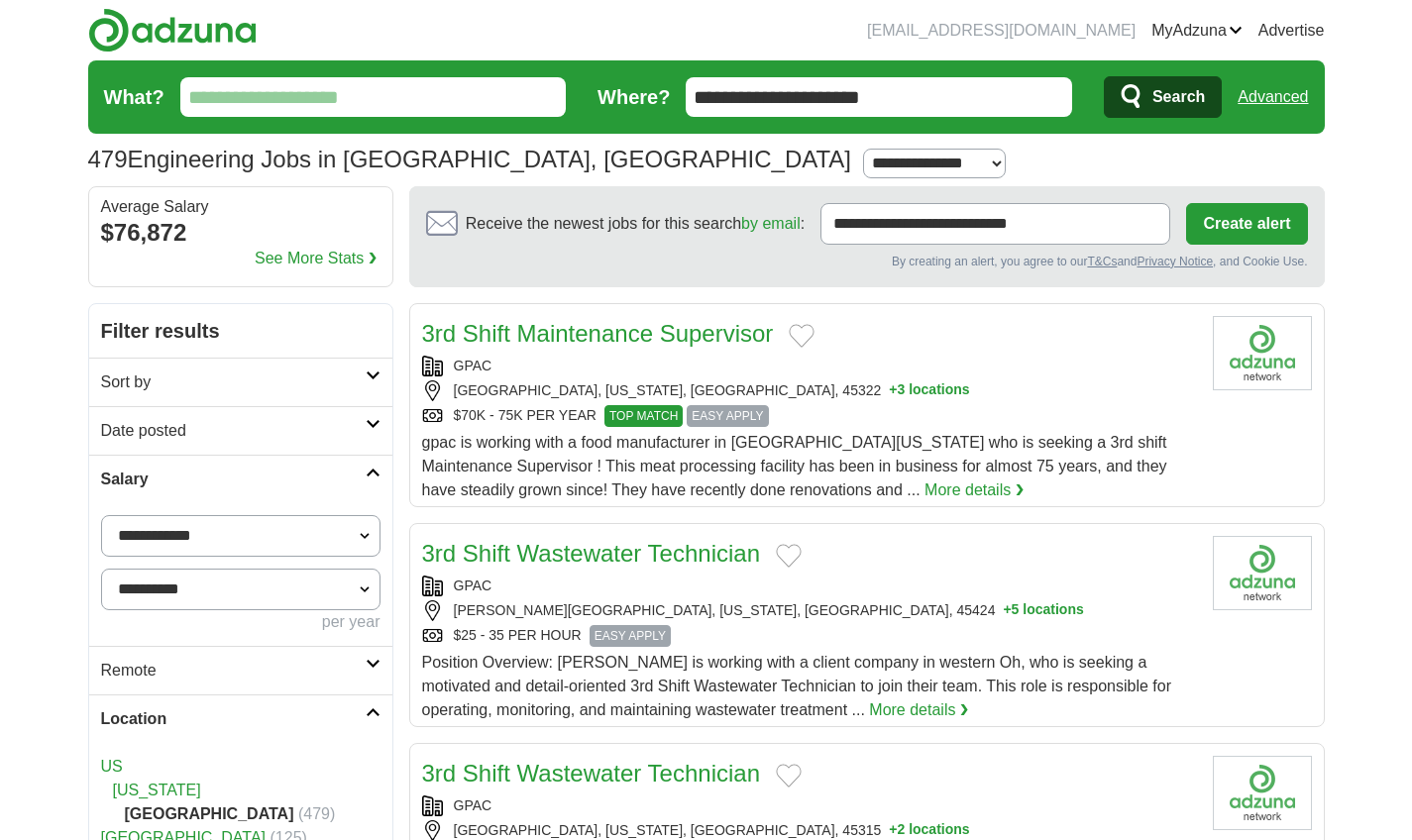scroll, scrollTop: 0, scrollLeft: 0, axis: both 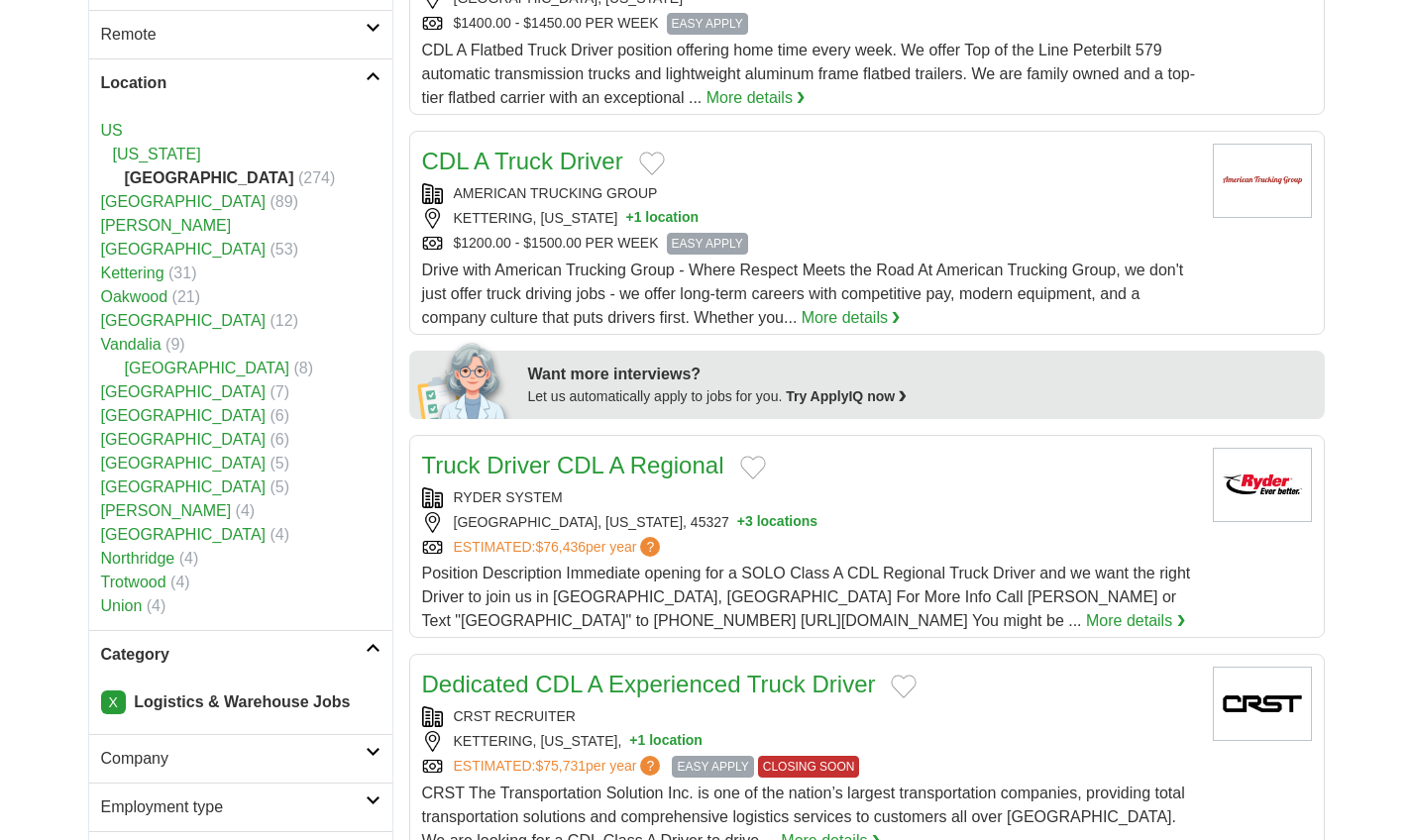 click on "[GEOGRAPHIC_DATA]" at bounding box center (183, 201) 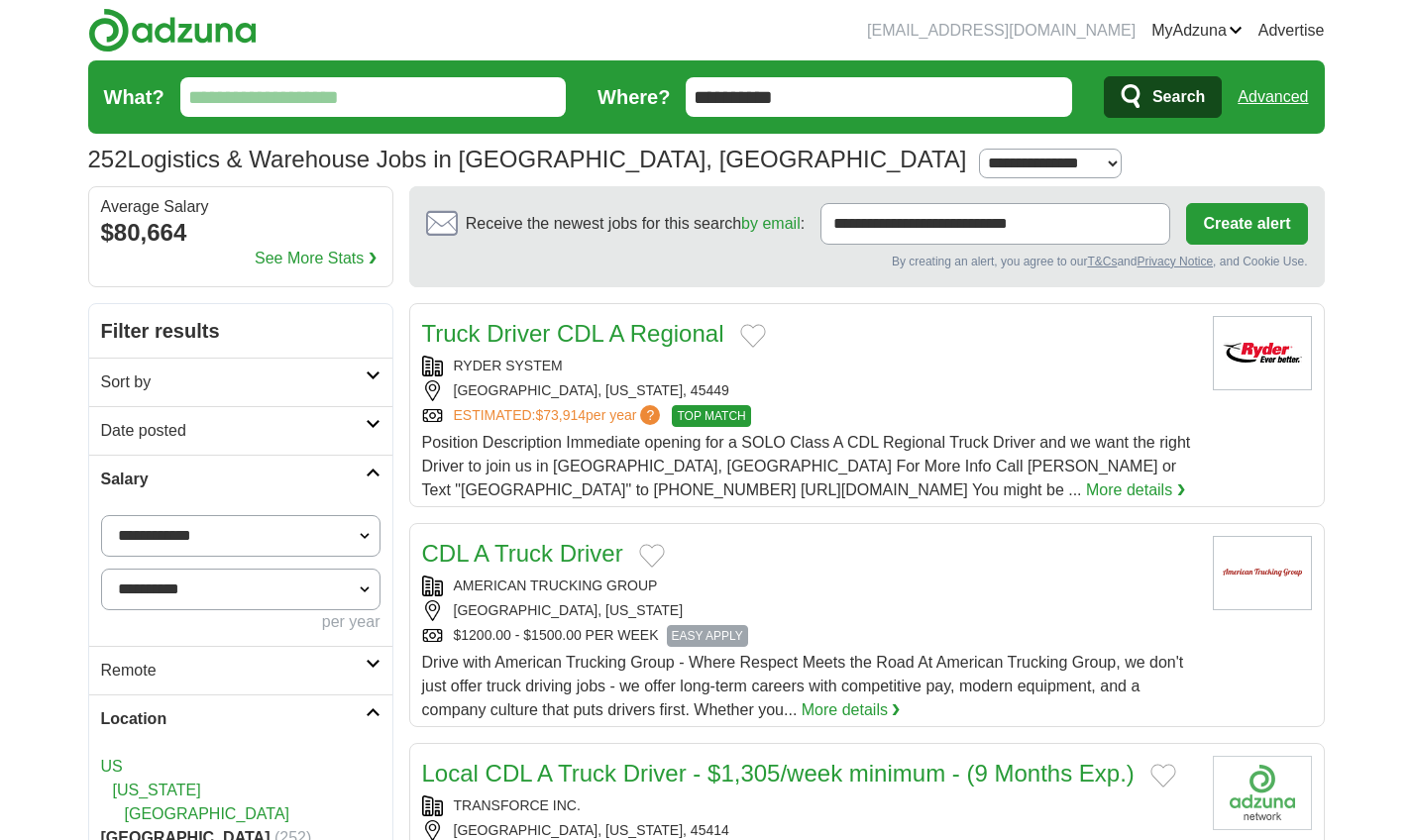 scroll, scrollTop: 0, scrollLeft: 0, axis: both 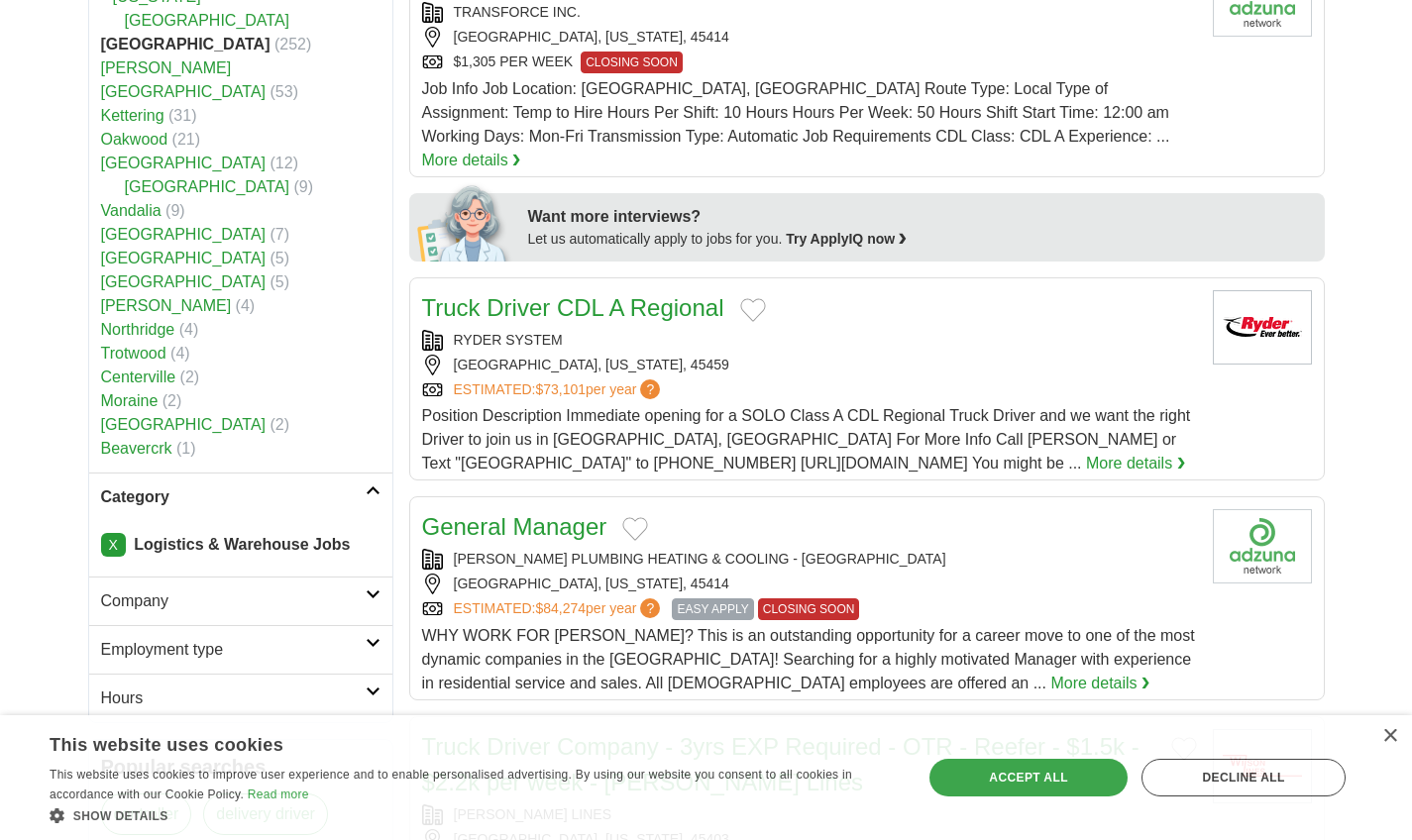 click on "X" at bounding box center [113, 545] 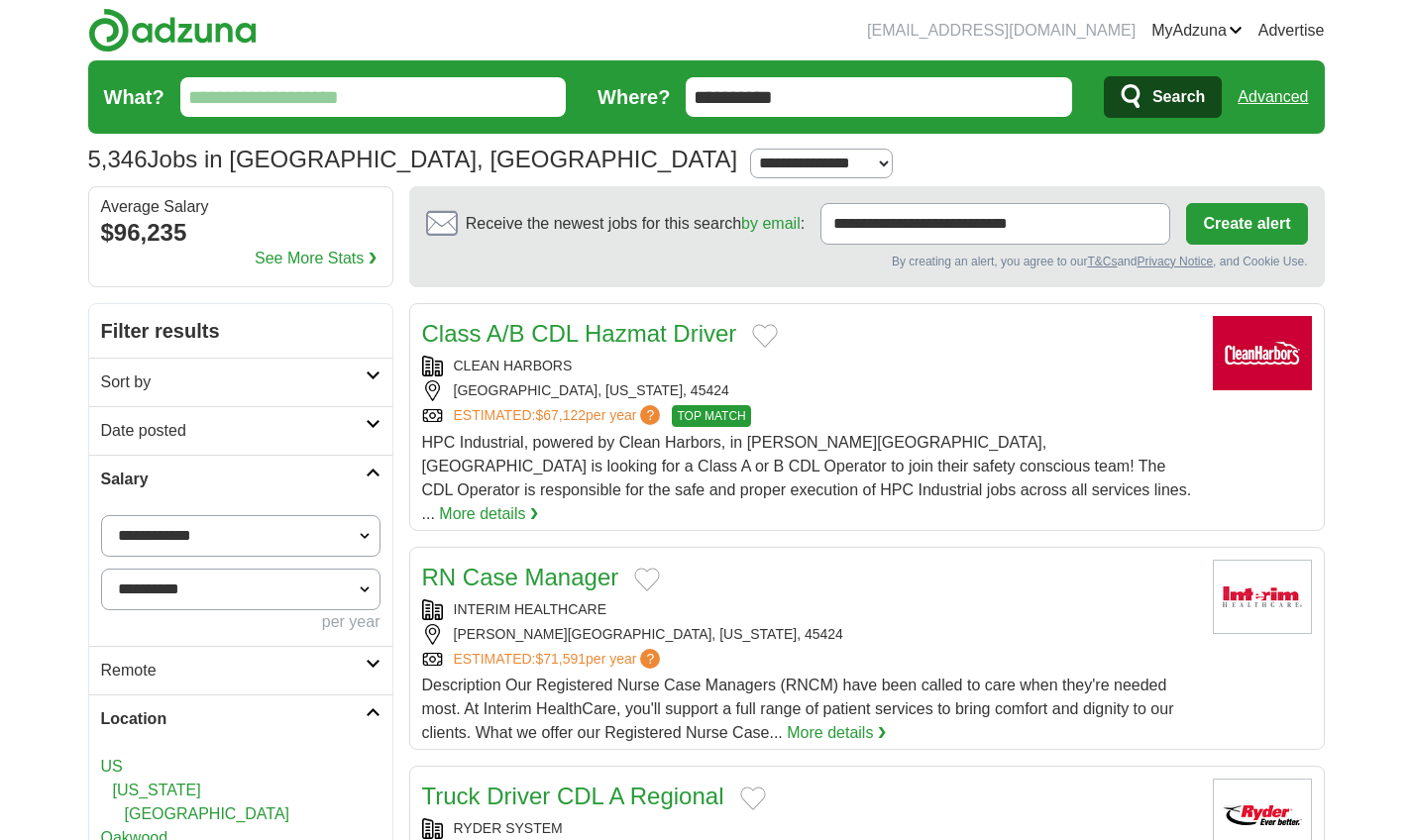 scroll, scrollTop: 0, scrollLeft: 0, axis: both 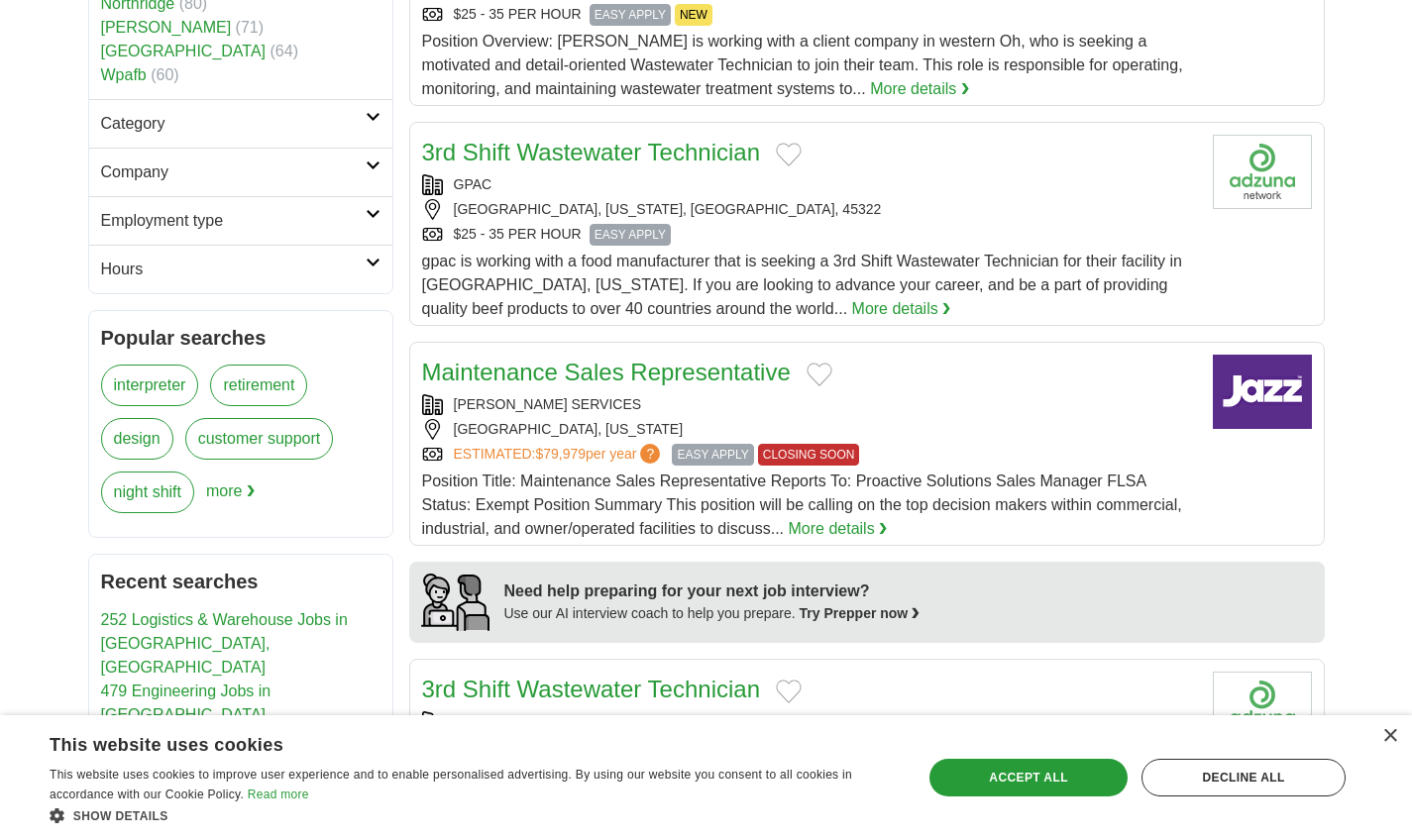 click on "Category" at bounding box center [233, 124] 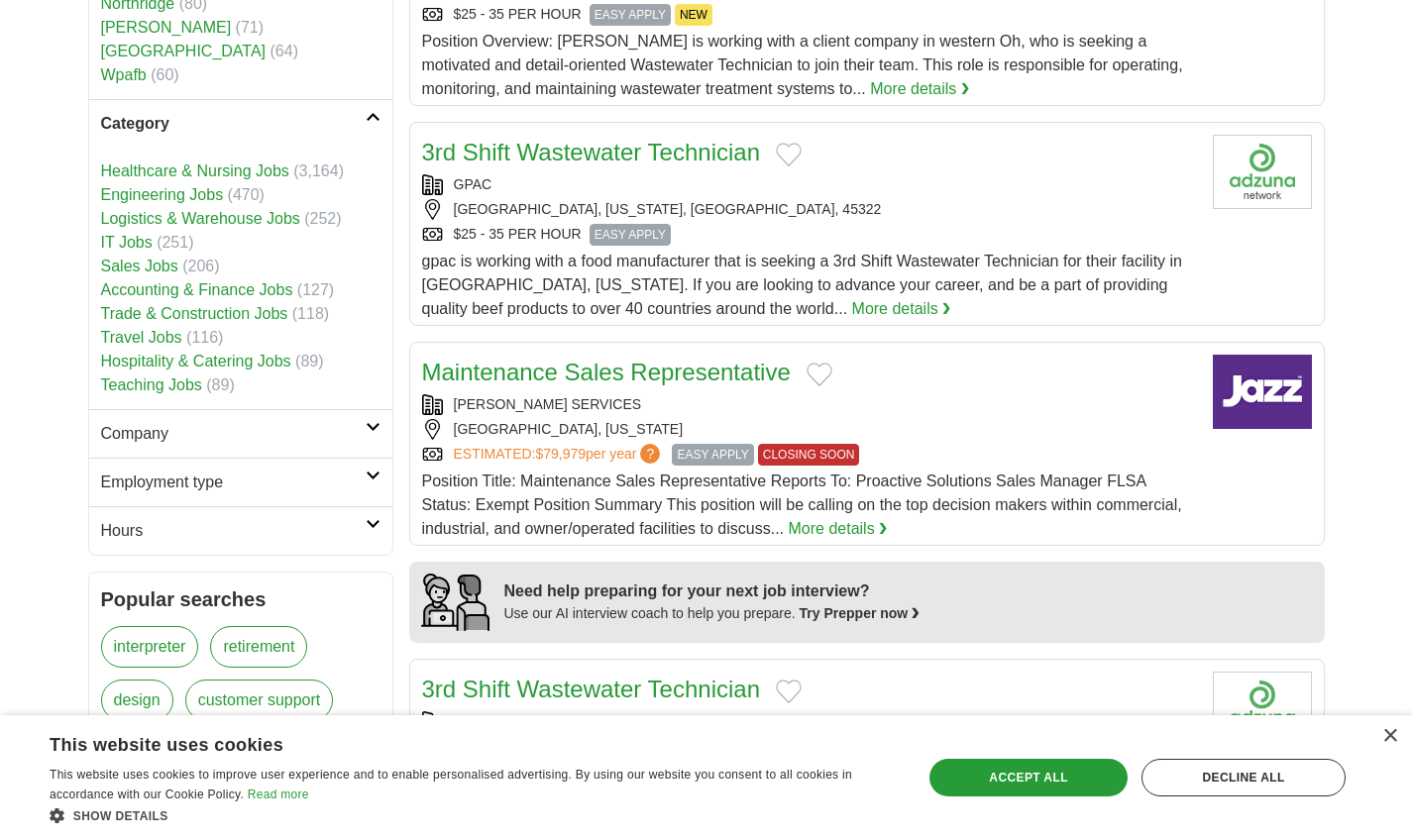 click on "Engineering Jobs" at bounding box center [163, 194] 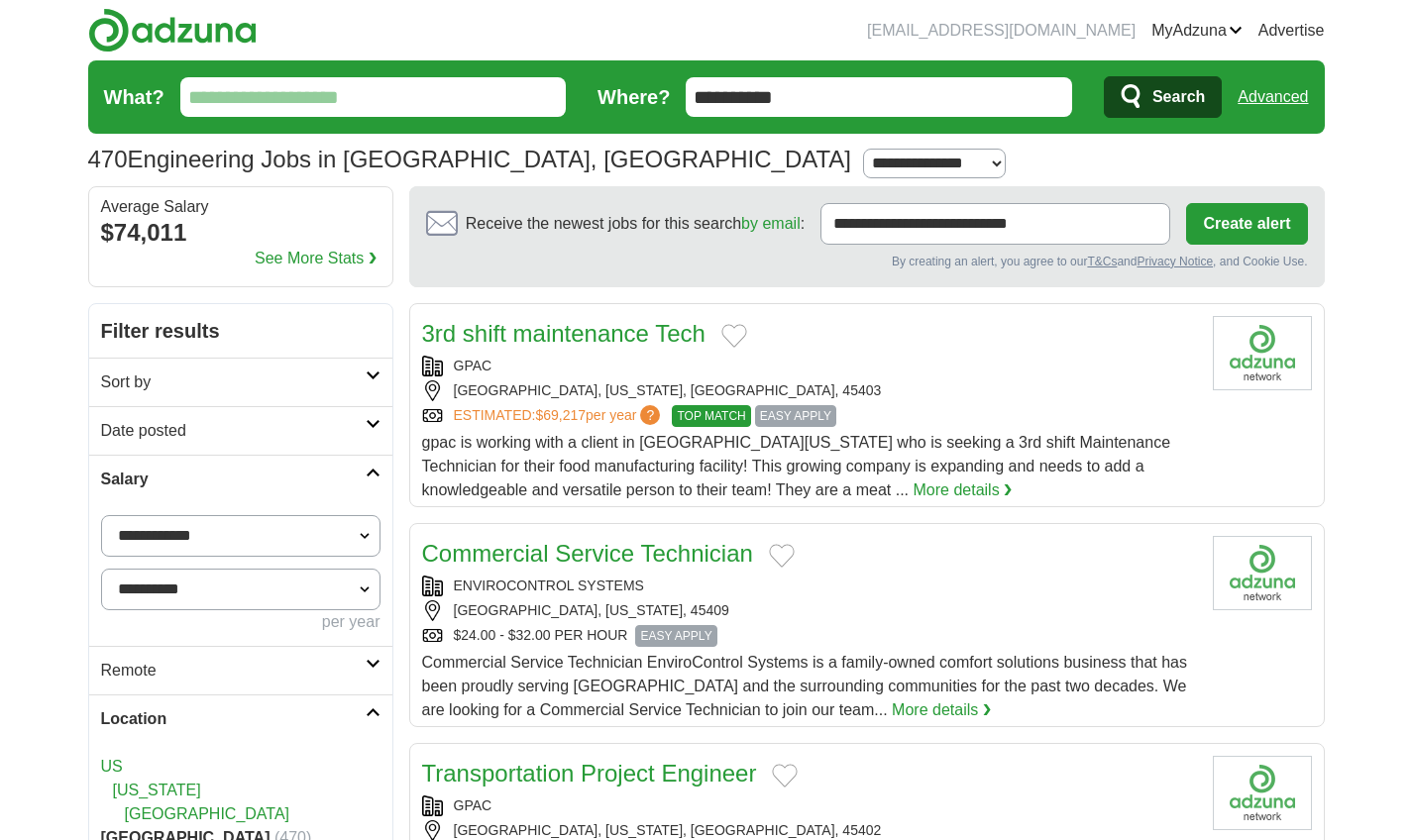 scroll, scrollTop: 0, scrollLeft: 0, axis: both 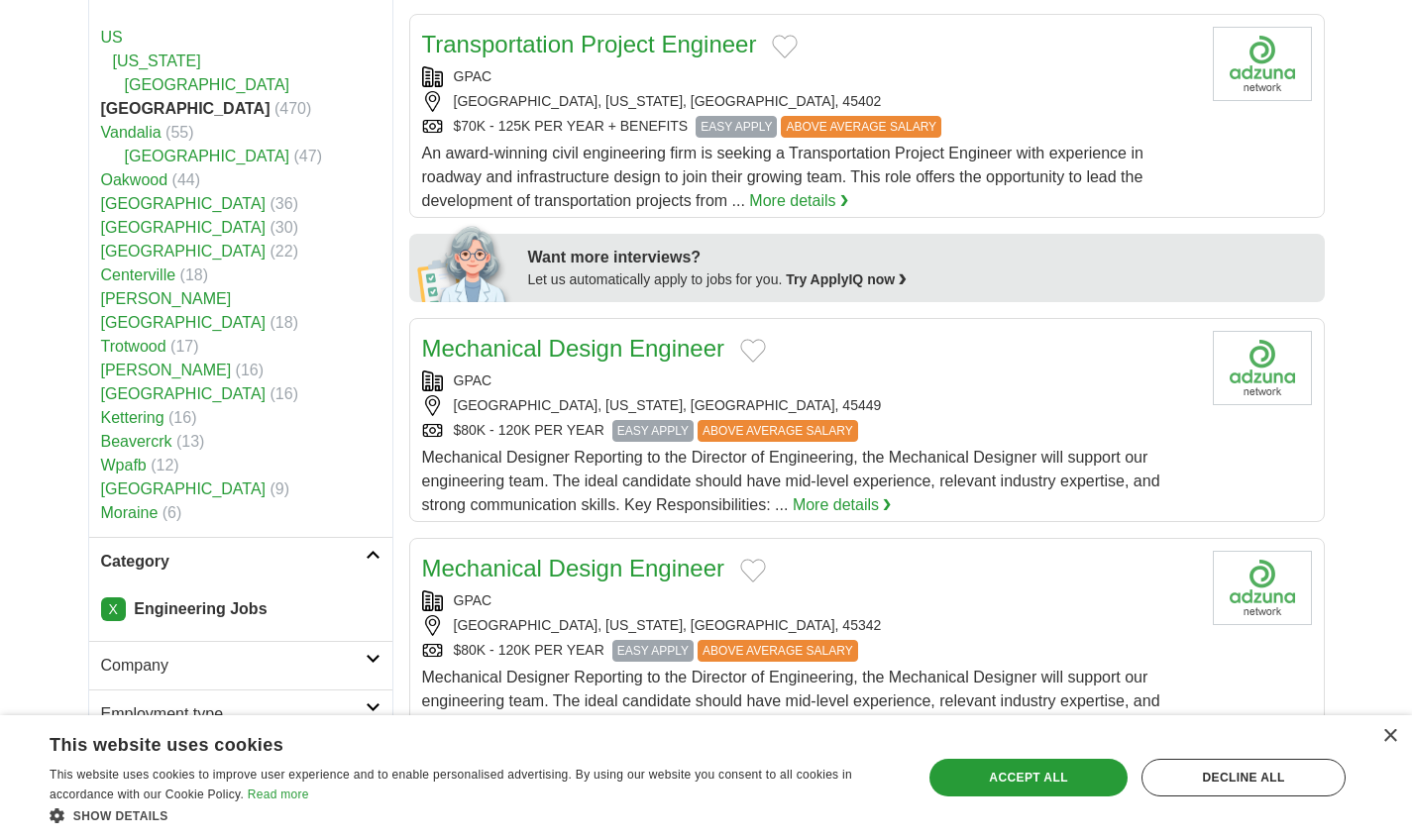 click on "Transportation Project Engineer" at bounding box center (590, 44) 